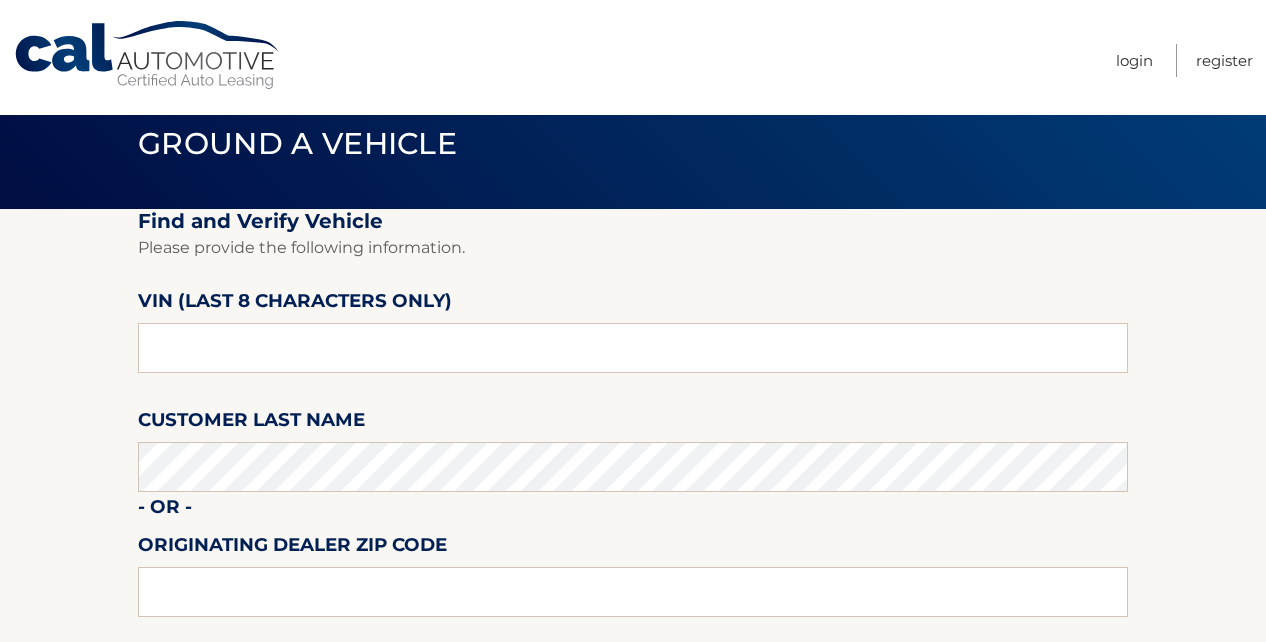 scroll, scrollTop: 0, scrollLeft: 0, axis: both 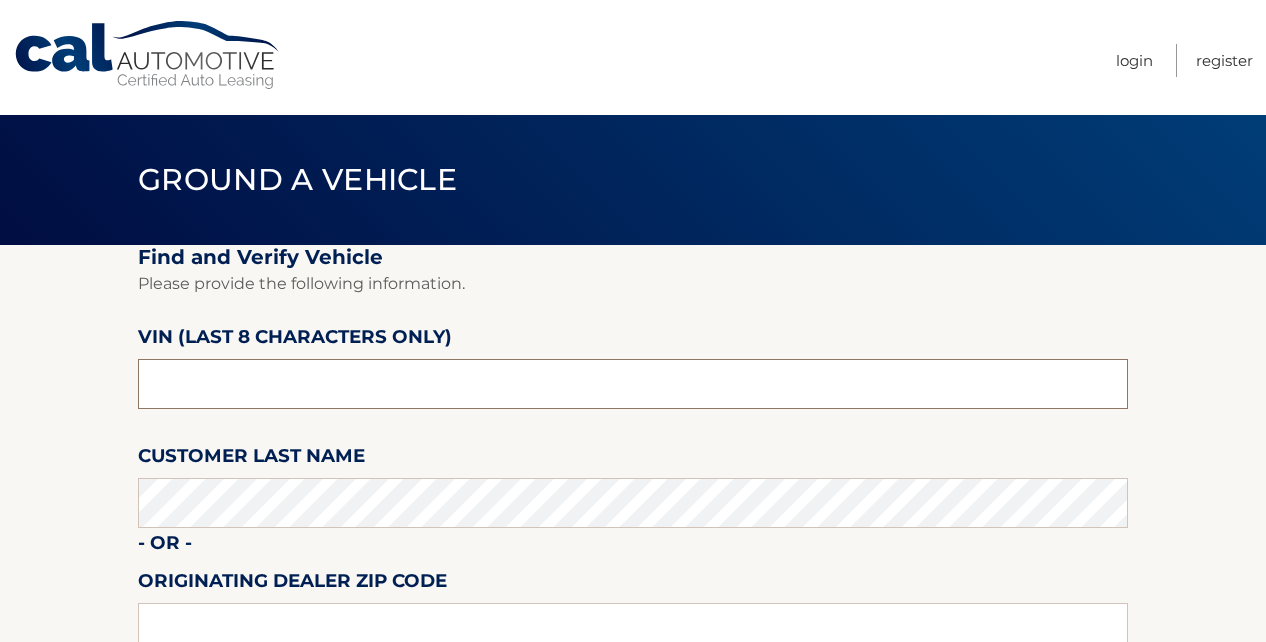click at bounding box center (633, 384) 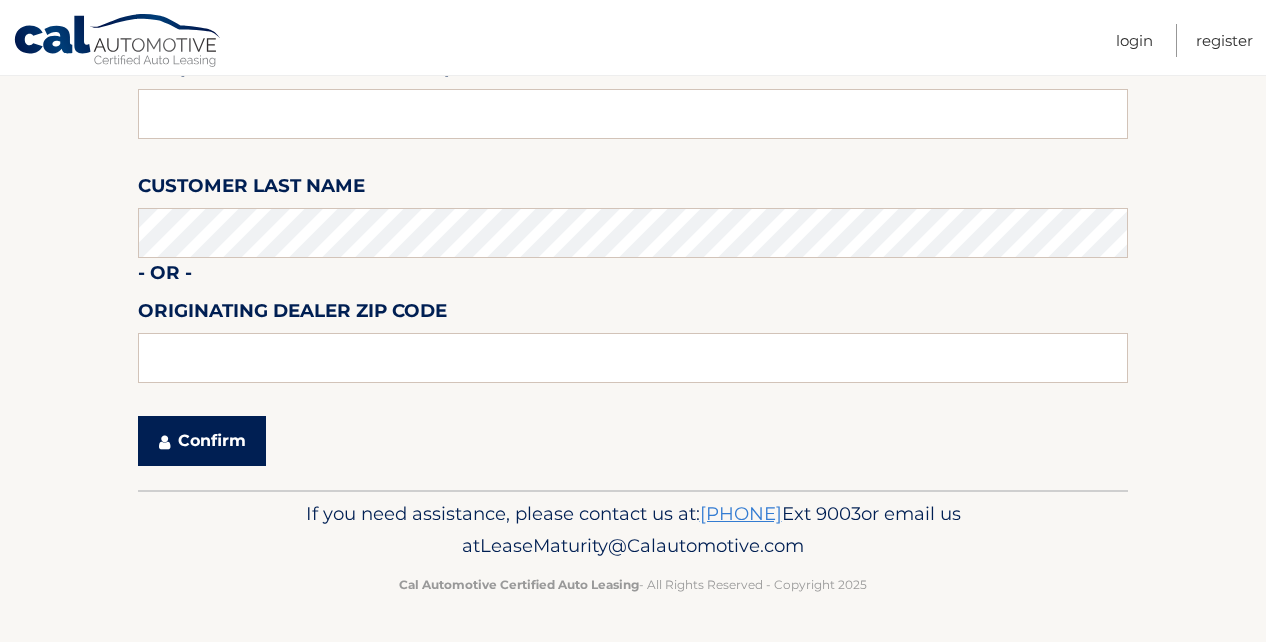 click on "Confirm" at bounding box center [202, 441] 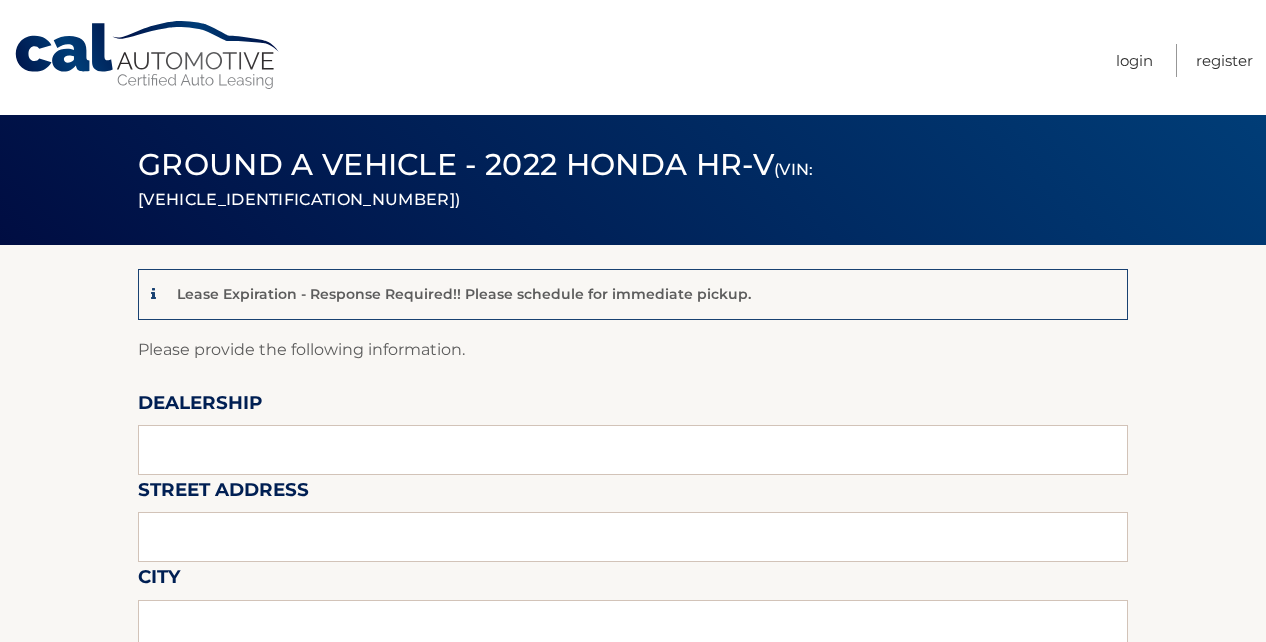 scroll, scrollTop: 0, scrollLeft: 0, axis: both 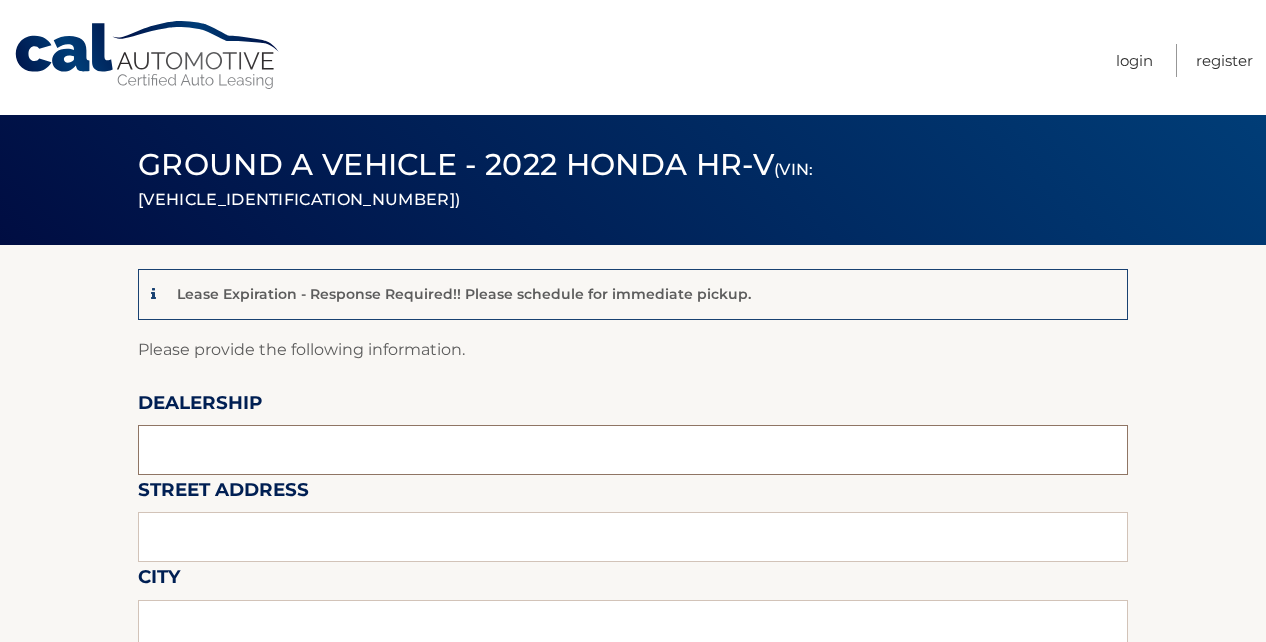 click at bounding box center [633, 450] 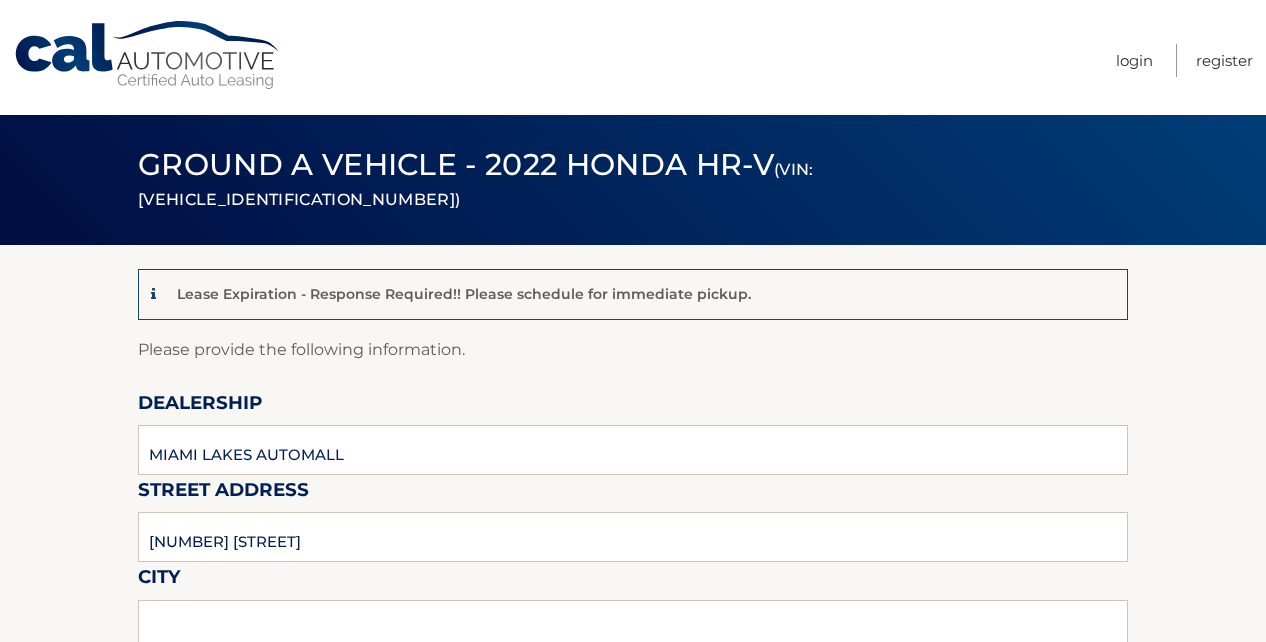 type on "[CITY]" 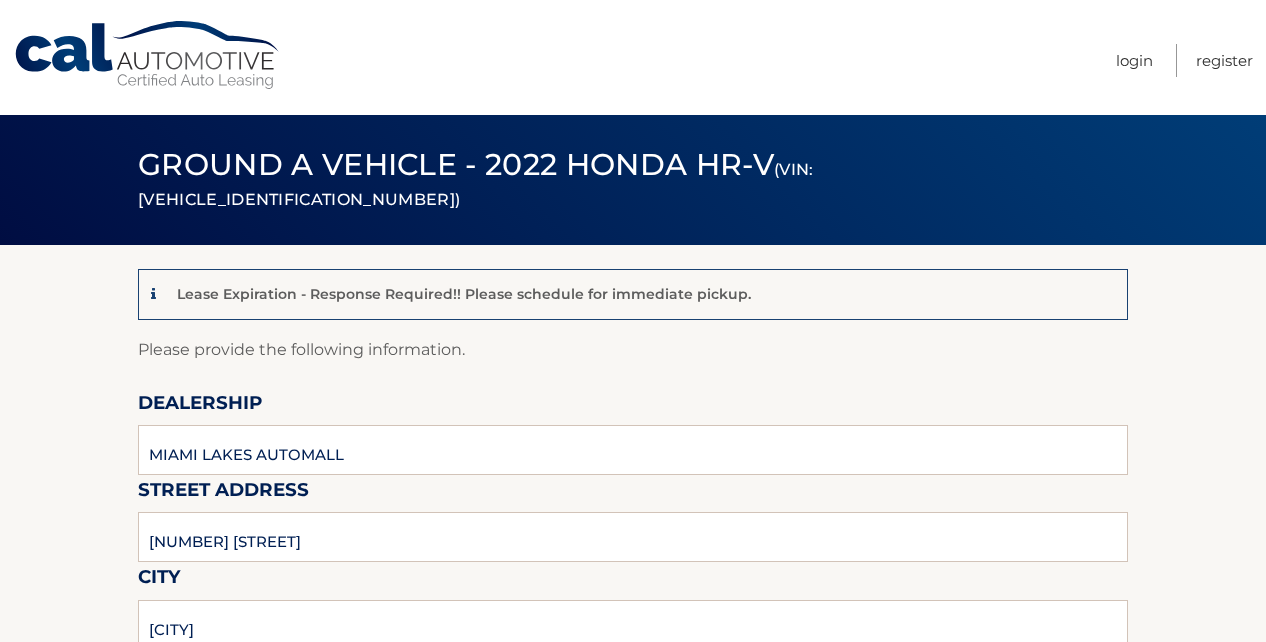 type on "[ZIP]" 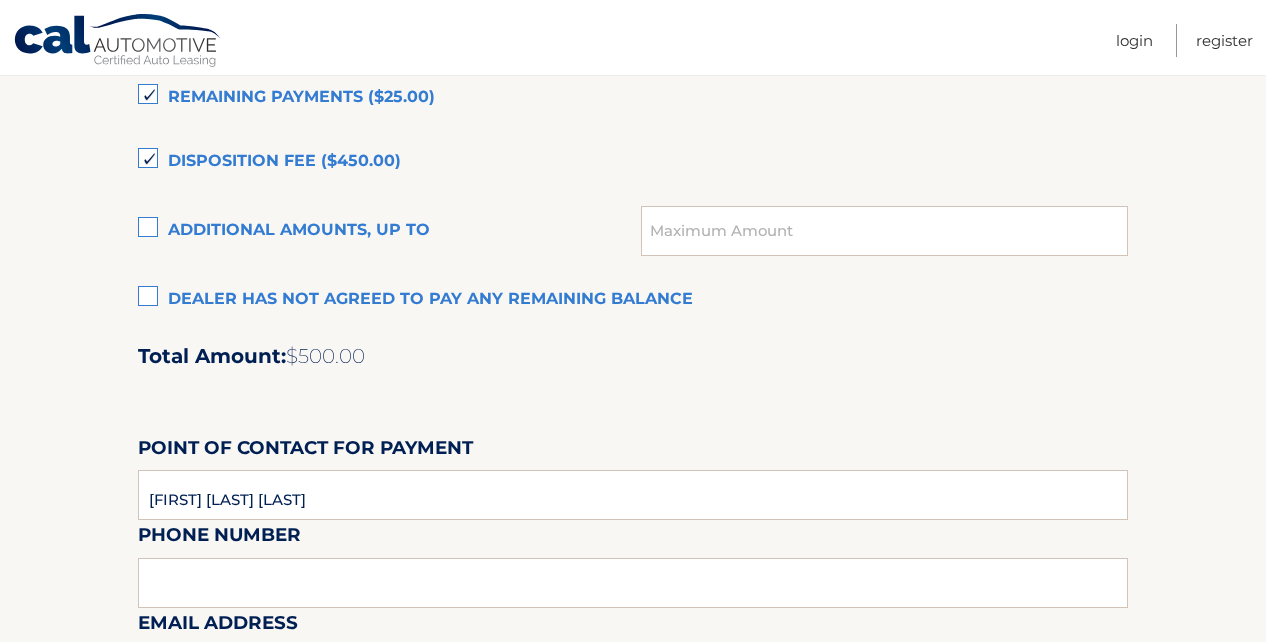 scroll, scrollTop: 1100, scrollLeft: 0, axis: vertical 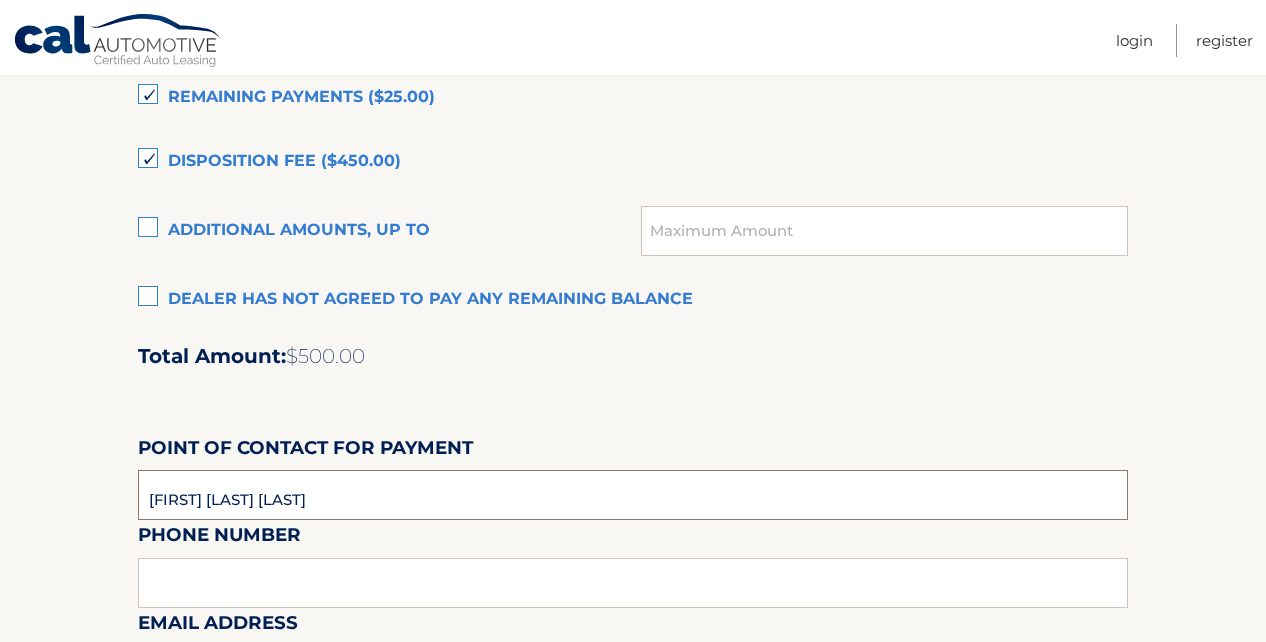 click on "KAREN DELGADO GARCIA" at bounding box center [633, 495] 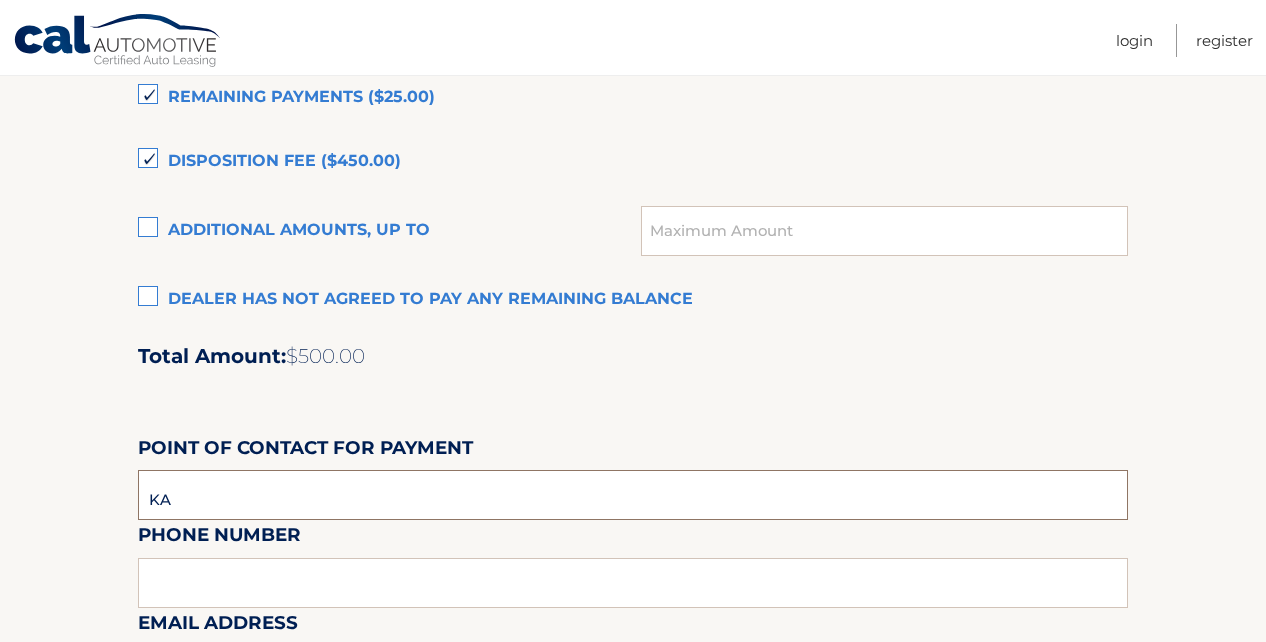 type on "K" 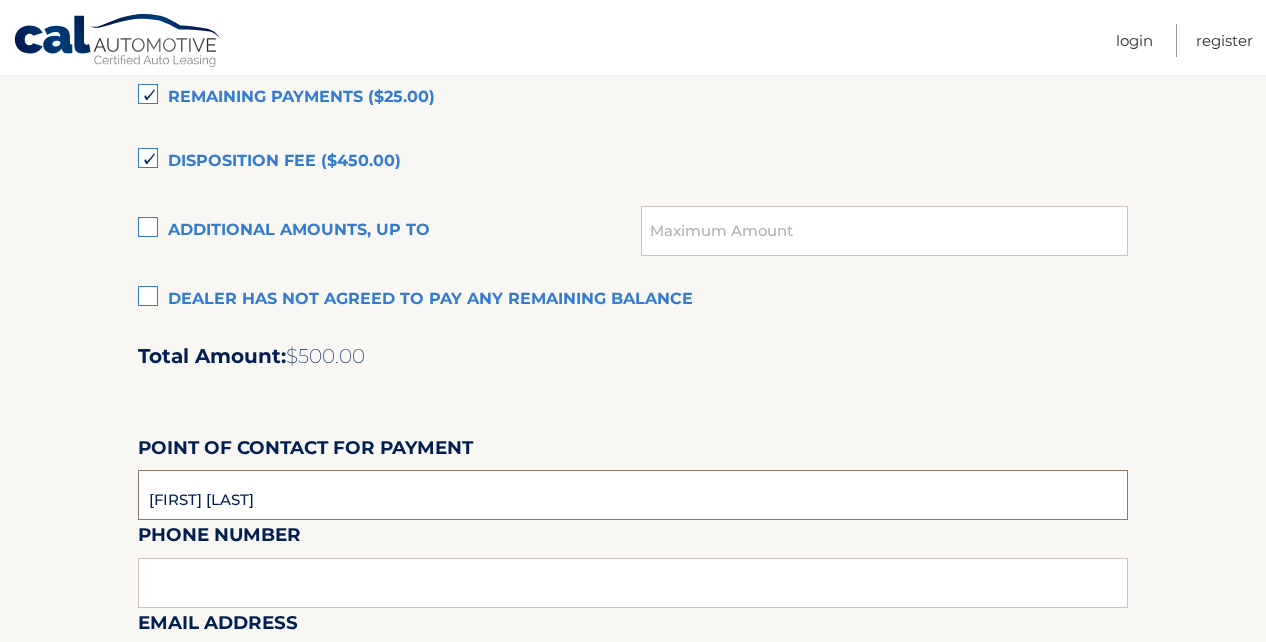type on "FABIO MOREIRA" 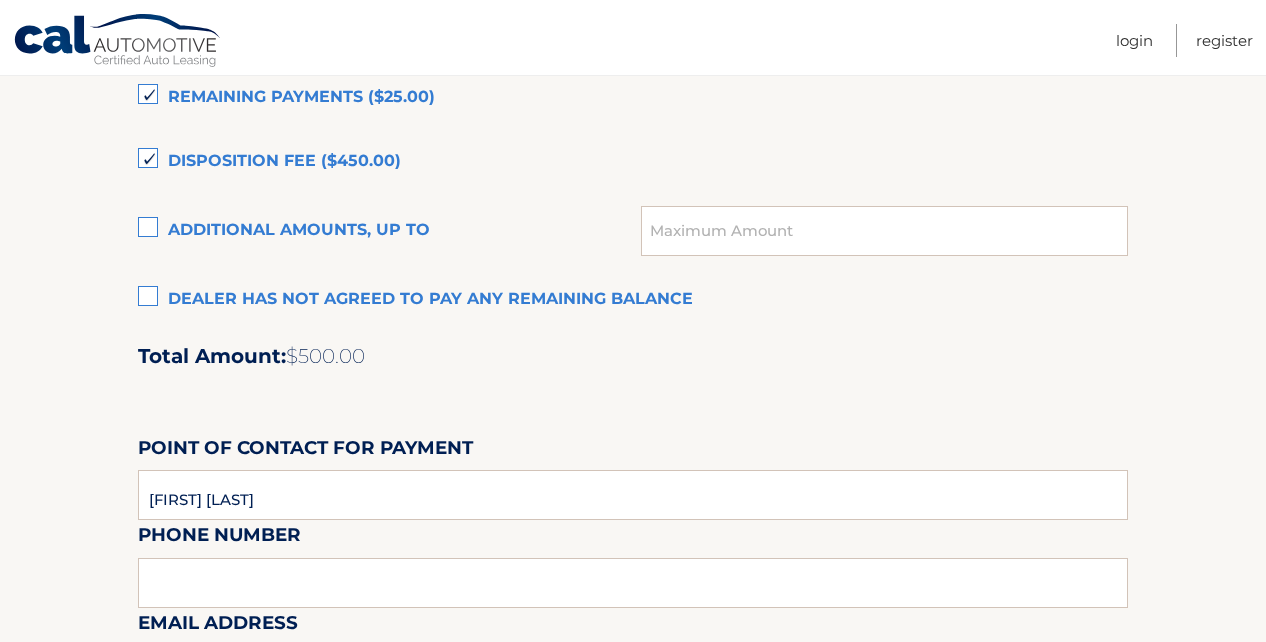 click on "Account Balance Settlement
Dealer has agreed to pay:
Remaining Payments ($25.00)
Disposition Fee ($450.00)
Additional amounts, up to" at bounding box center [633, 427] 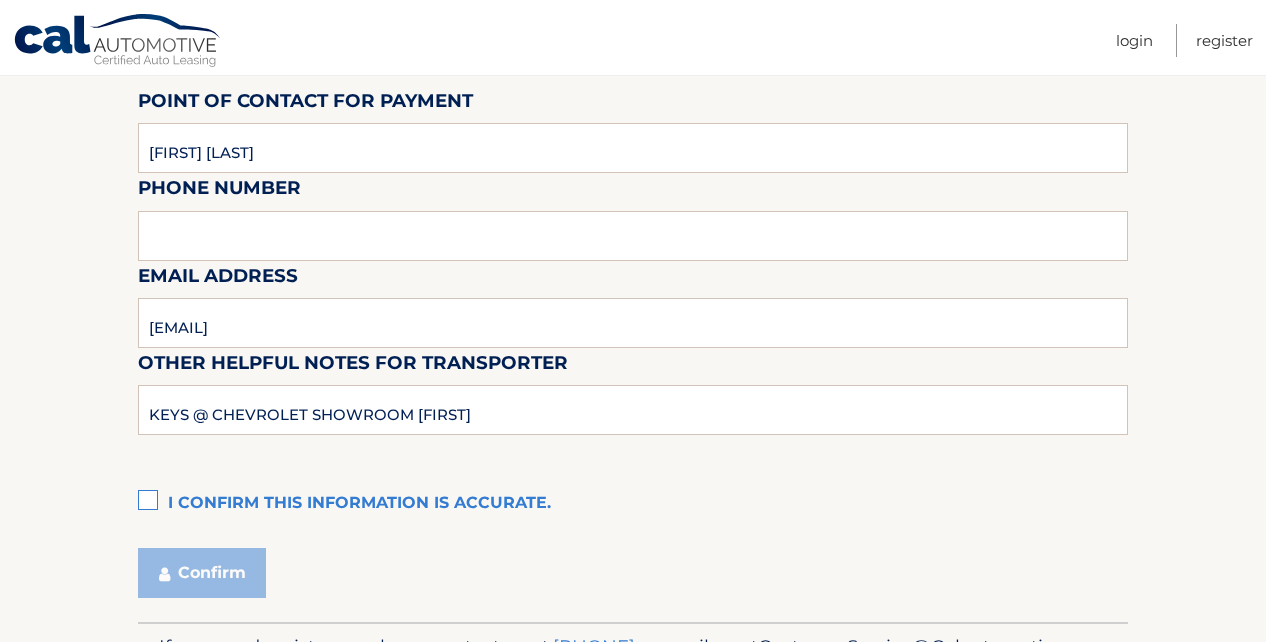 scroll, scrollTop: 1833, scrollLeft: 0, axis: vertical 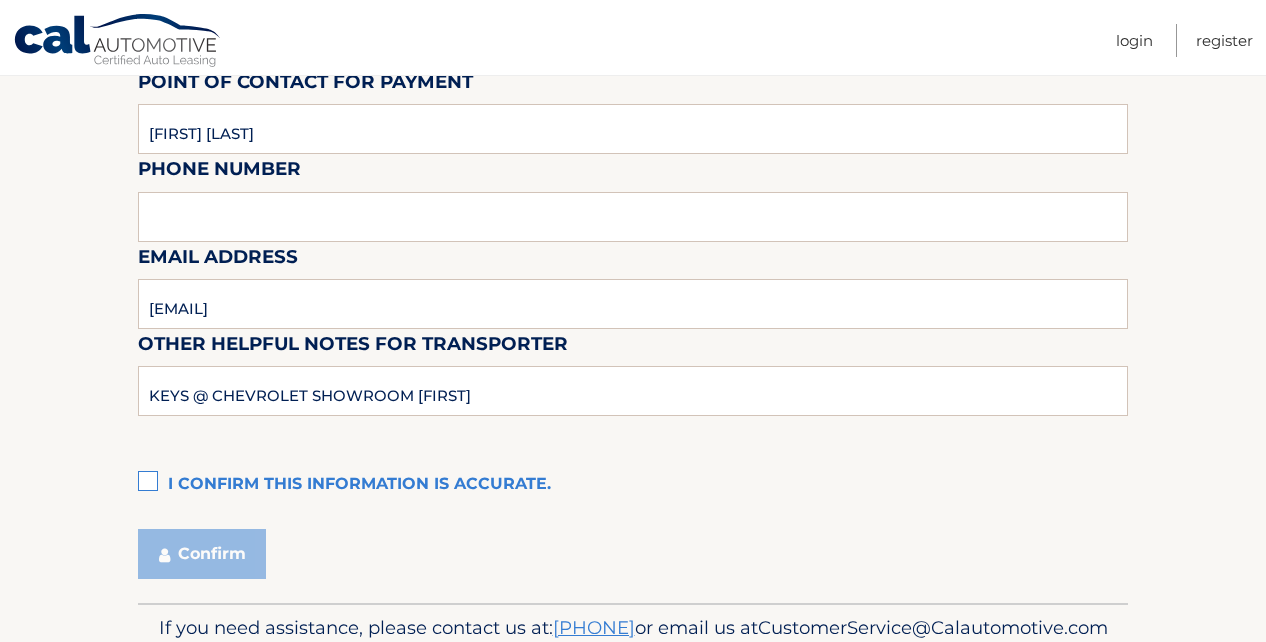 click on "Email Address
karen.delgado@miamilakesautomall.com" at bounding box center (633, 197) 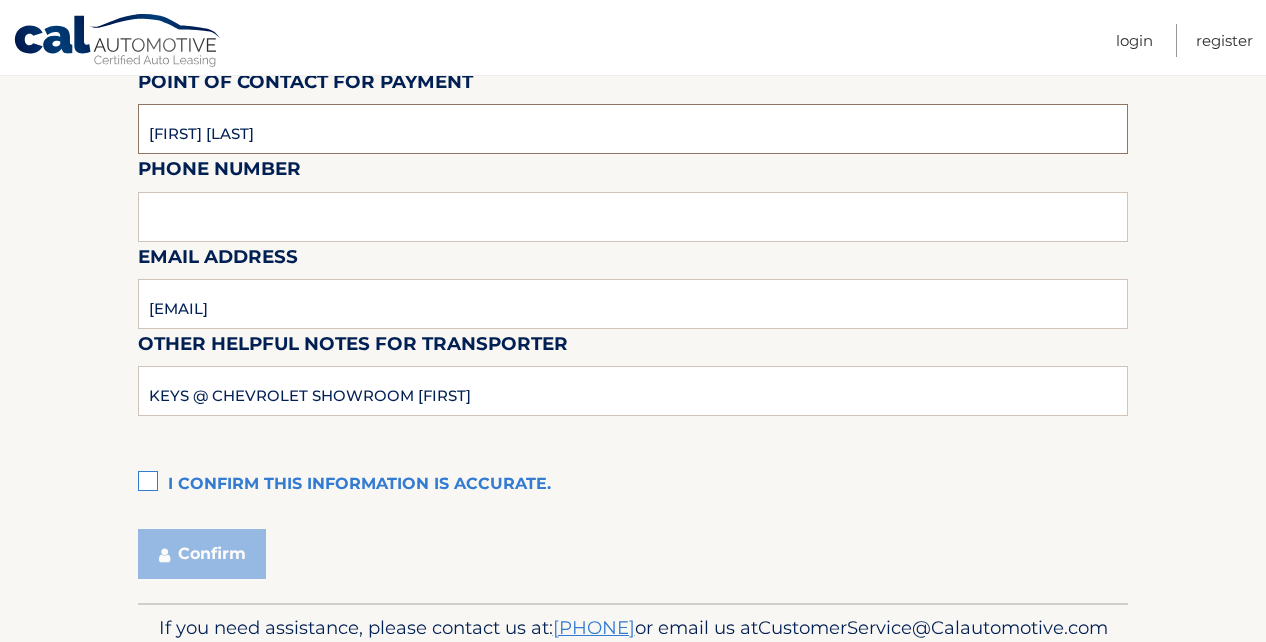 click on "FABIO MOREIRA" at bounding box center [633, 129] 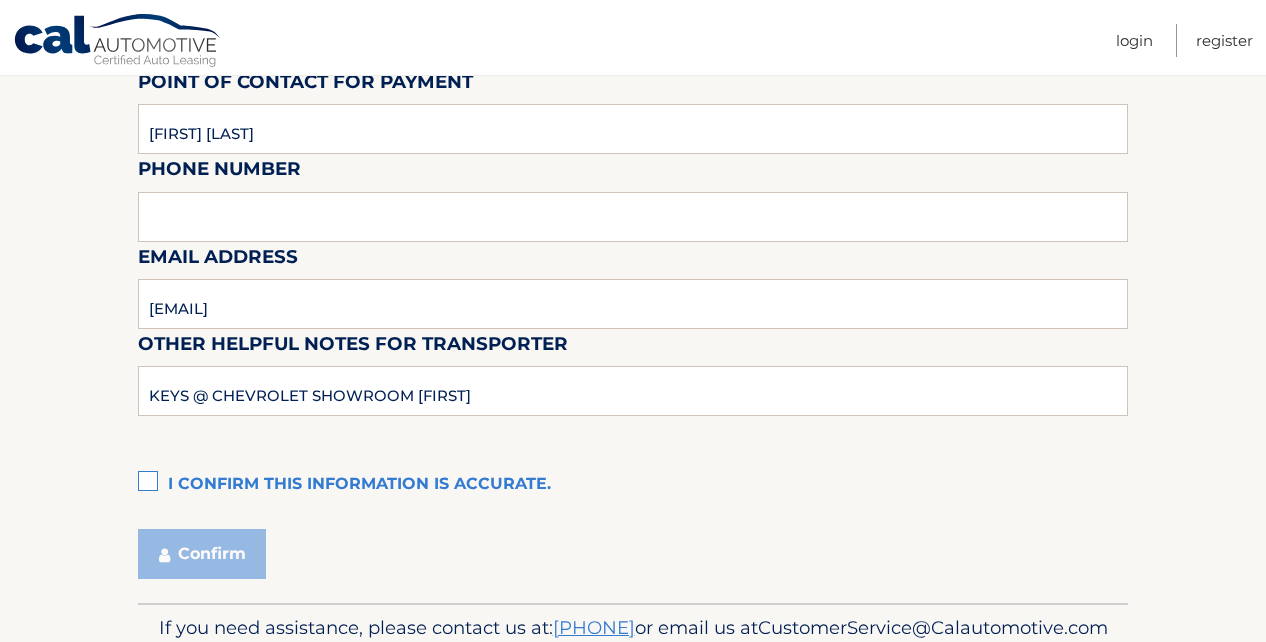 click on "Email Address
karen.delgado@miamilakesautomall.com" at bounding box center [633, 197] 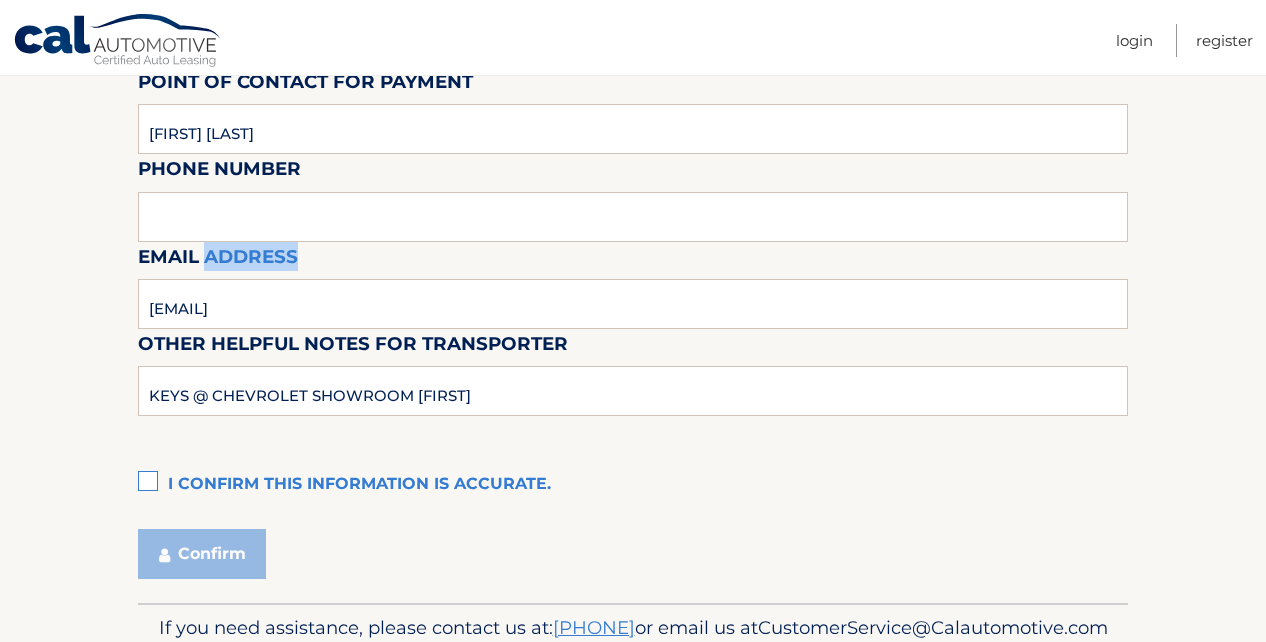 click on "Email Address
karen.delgado@miamilakesautomall.com" at bounding box center [633, 197] 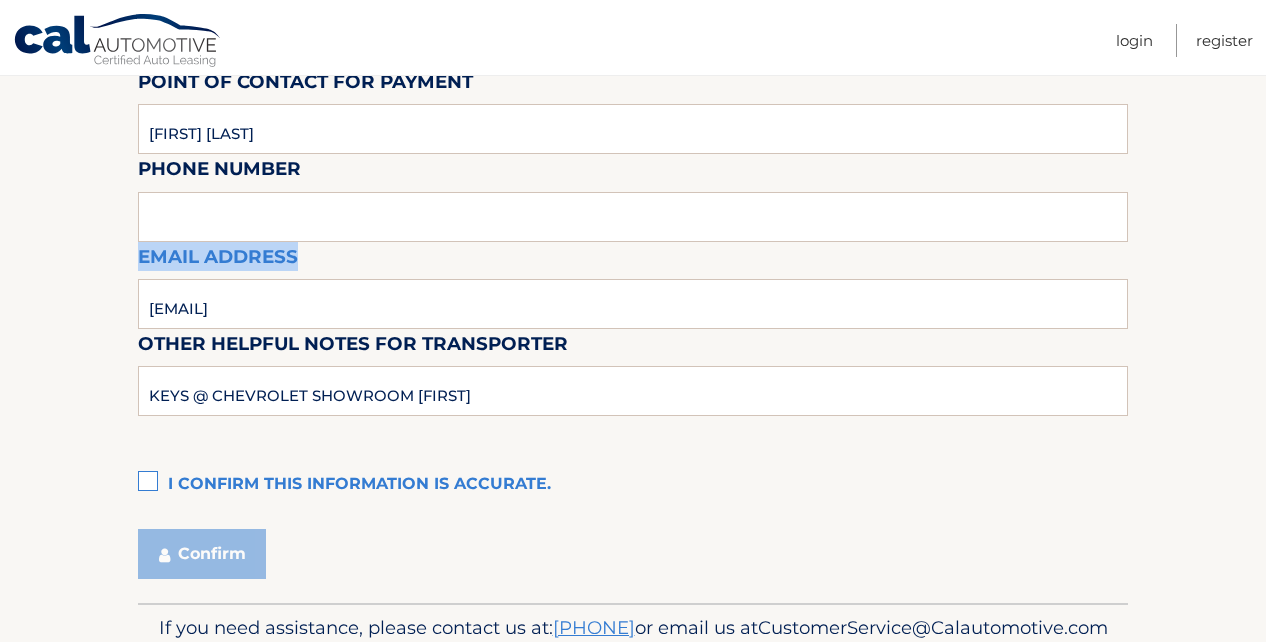 drag, startPoint x: 271, startPoint y: 221, endPoint x: 255, endPoint y: 221, distance: 16 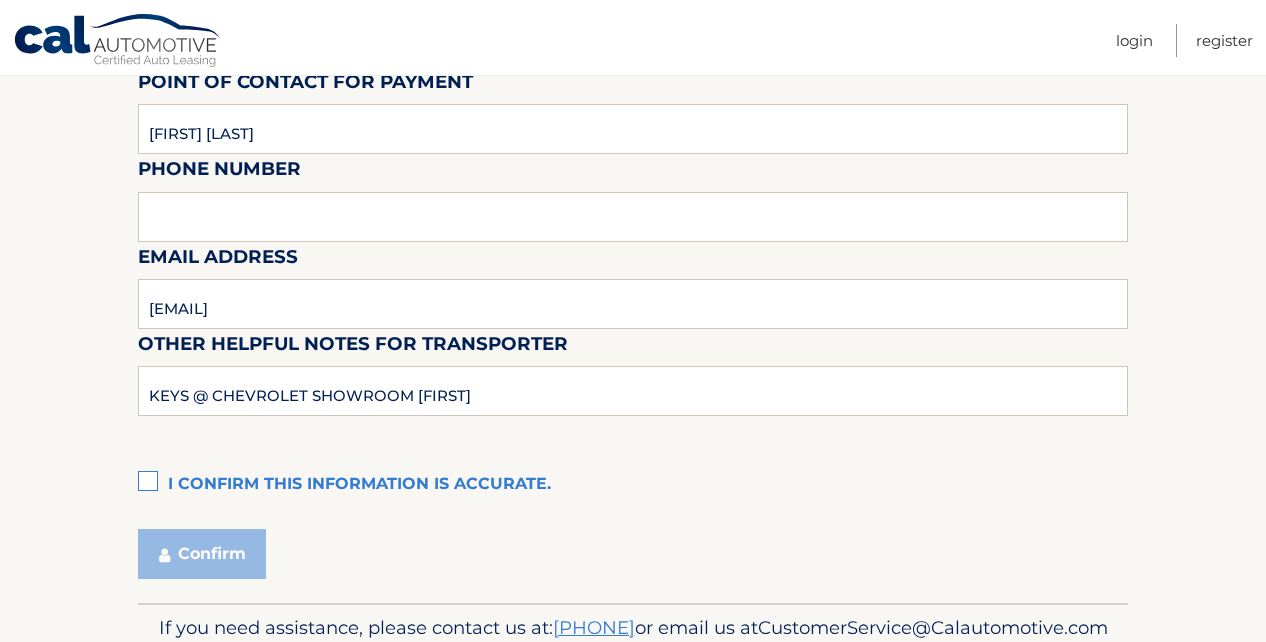 click on "Email Address
karen.delgado@miamilakesautomall.com" at bounding box center (633, 197) 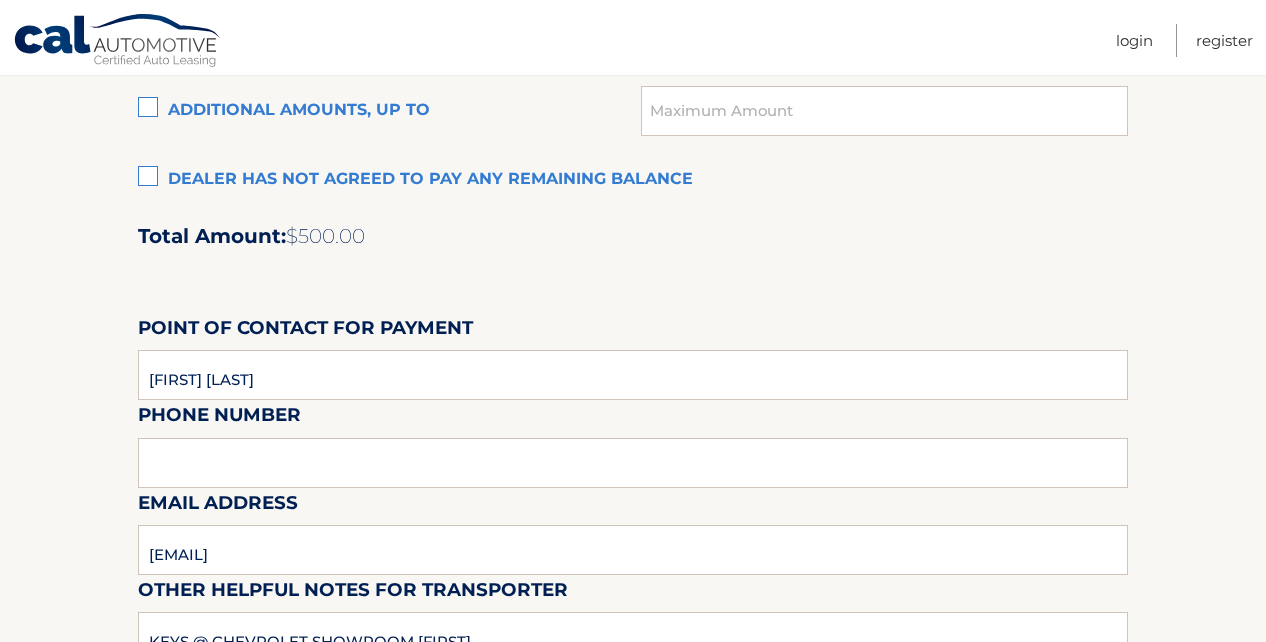 scroll, scrollTop: 1579, scrollLeft: 0, axis: vertical 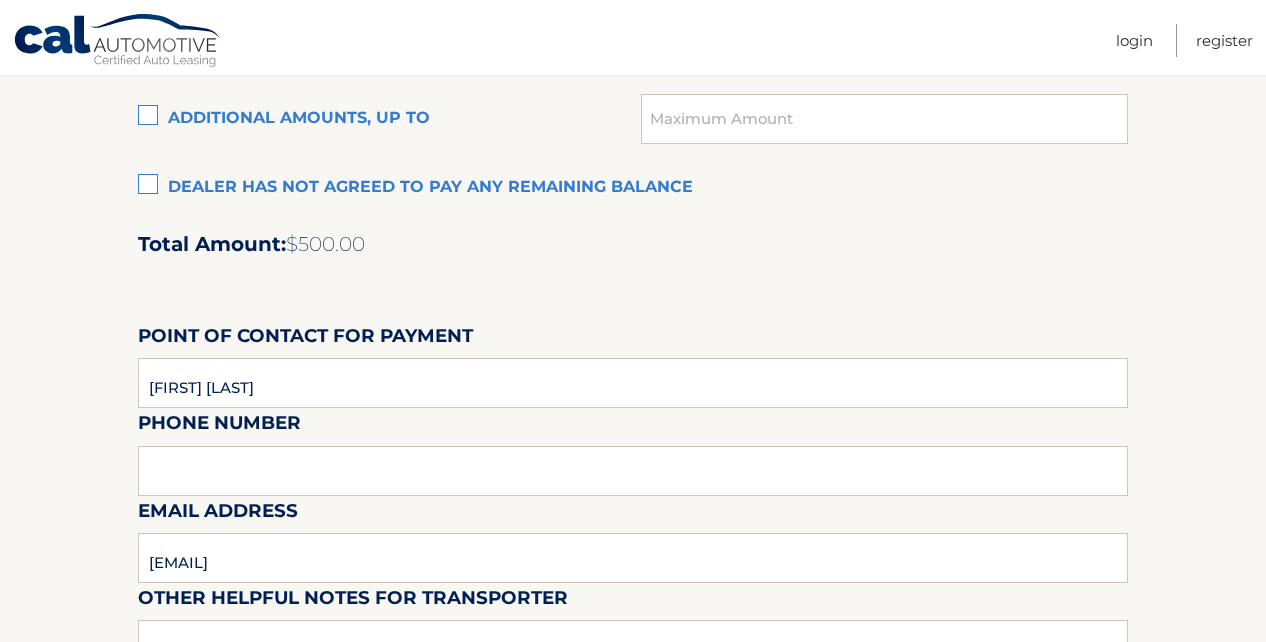 click on "Email Address
karen.delgado@miamilakesautomall.com" at bounding box center (633, 451) 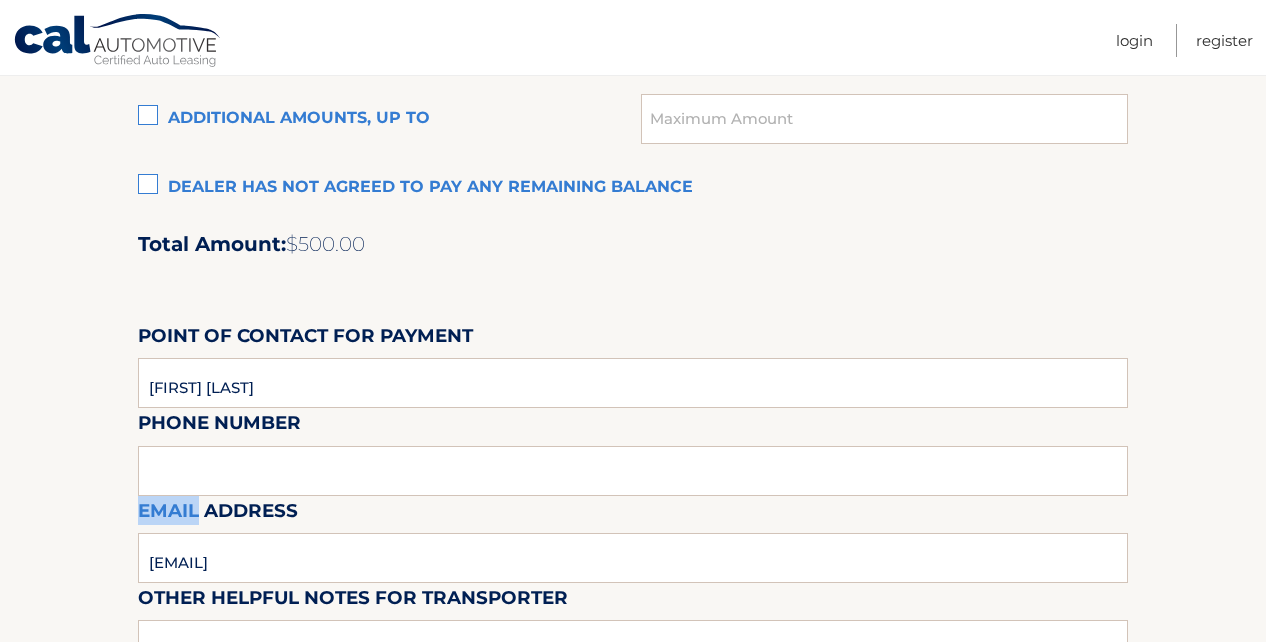 click on "Email Address
karen.delgado@miamilakesautomall.com" at bounding box center (633, 451) 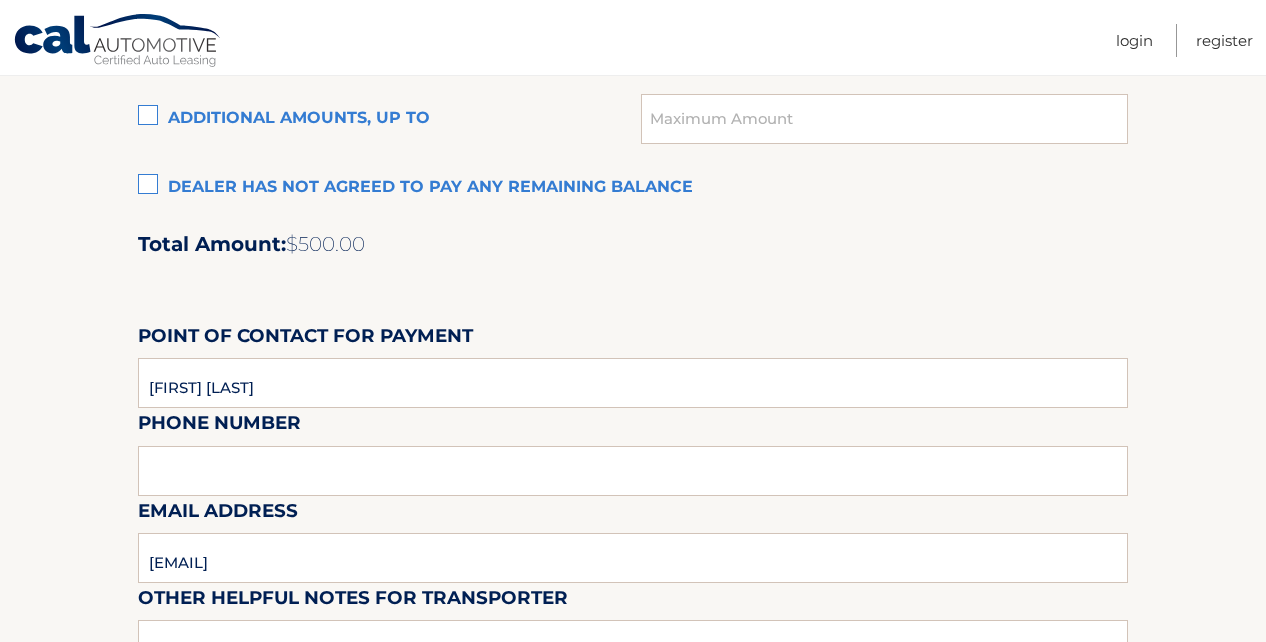 drag, startPoint x: 194, startPoint y: 463, endPoint x: 369, endPoint y: 461, distance: 175.01143 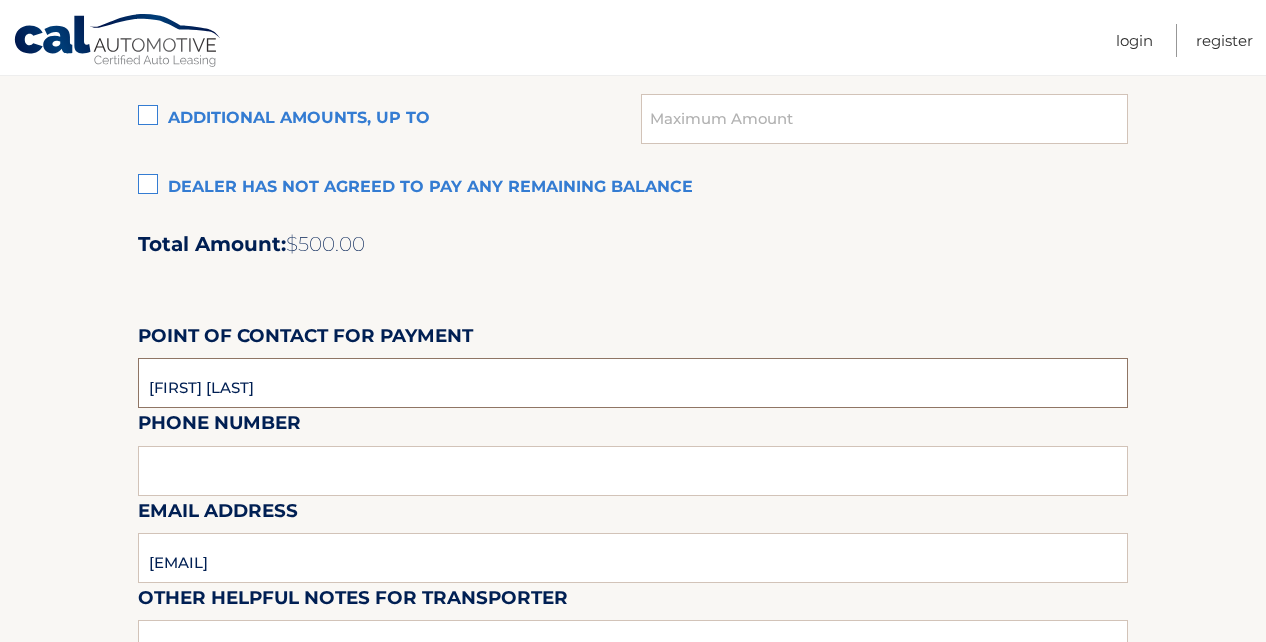 click on "FABIO MOREIRA" at bounding box center [633, 383] 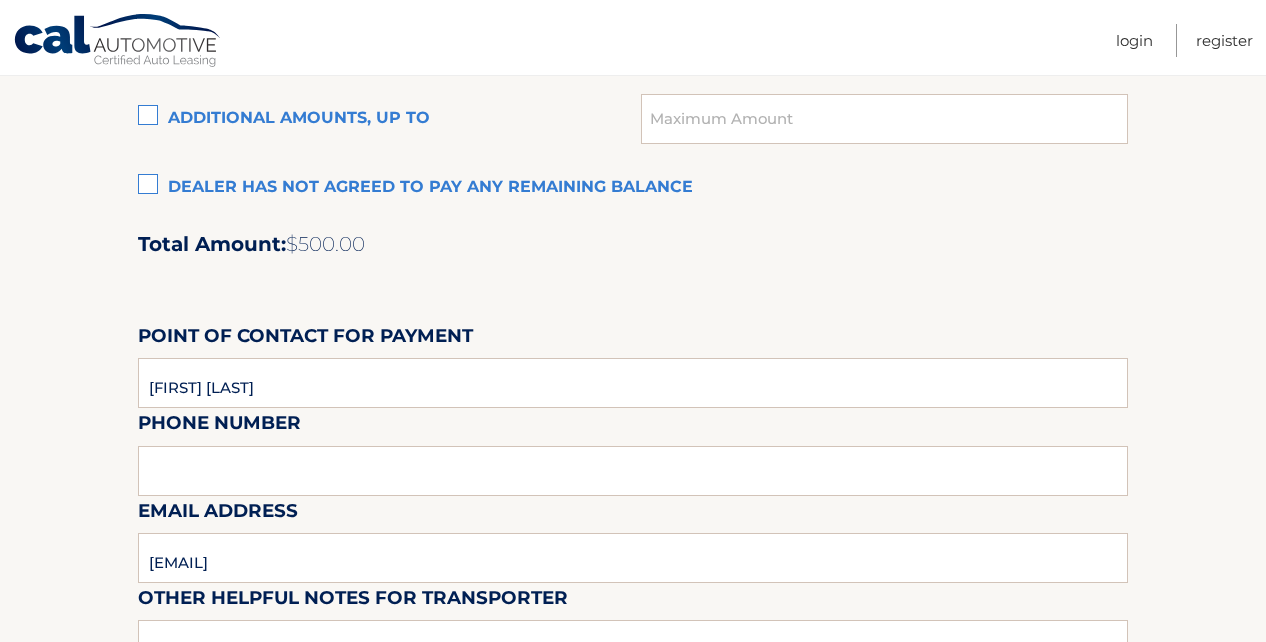 click on "Email Address
karen.delgado@miamilakesautomall.com" at bounding box center [633, 451] 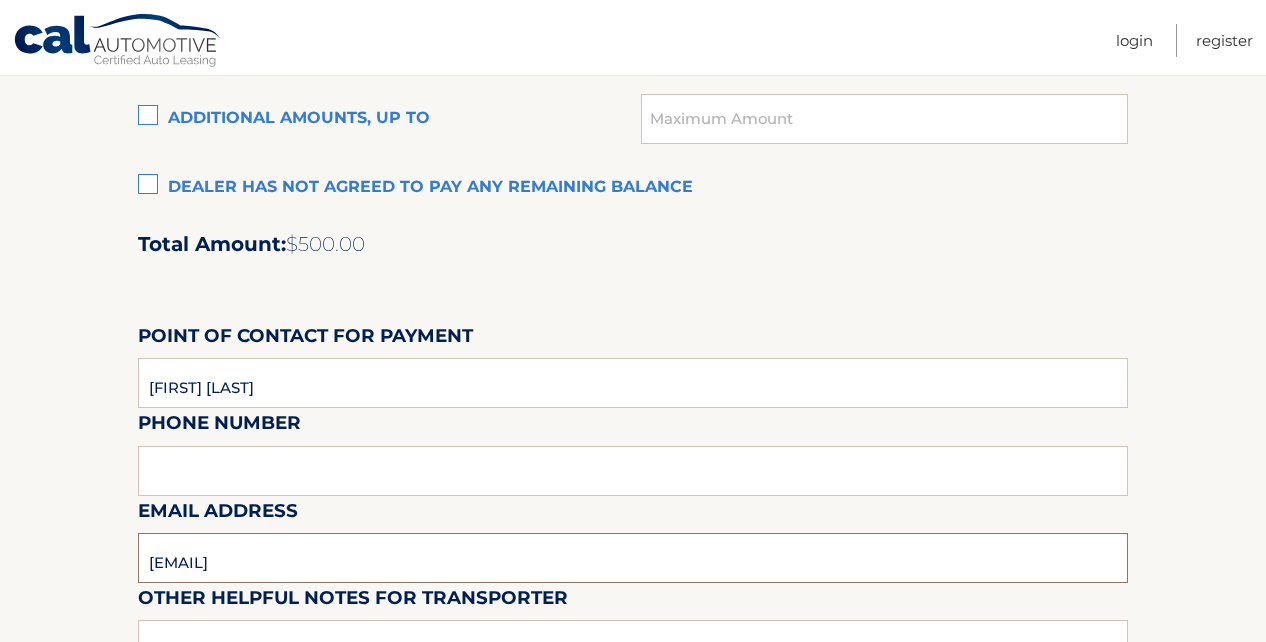 click on "karen.delgado@miamilakesautomall.com" at bounding box center (633, 558) 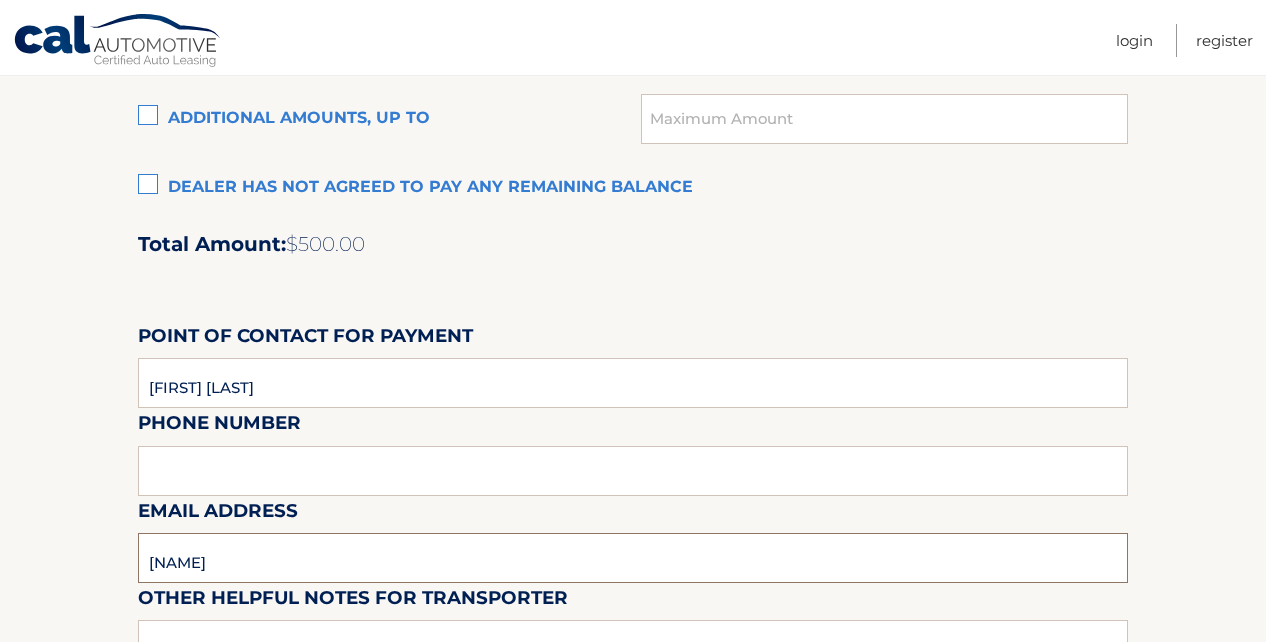type on "k" 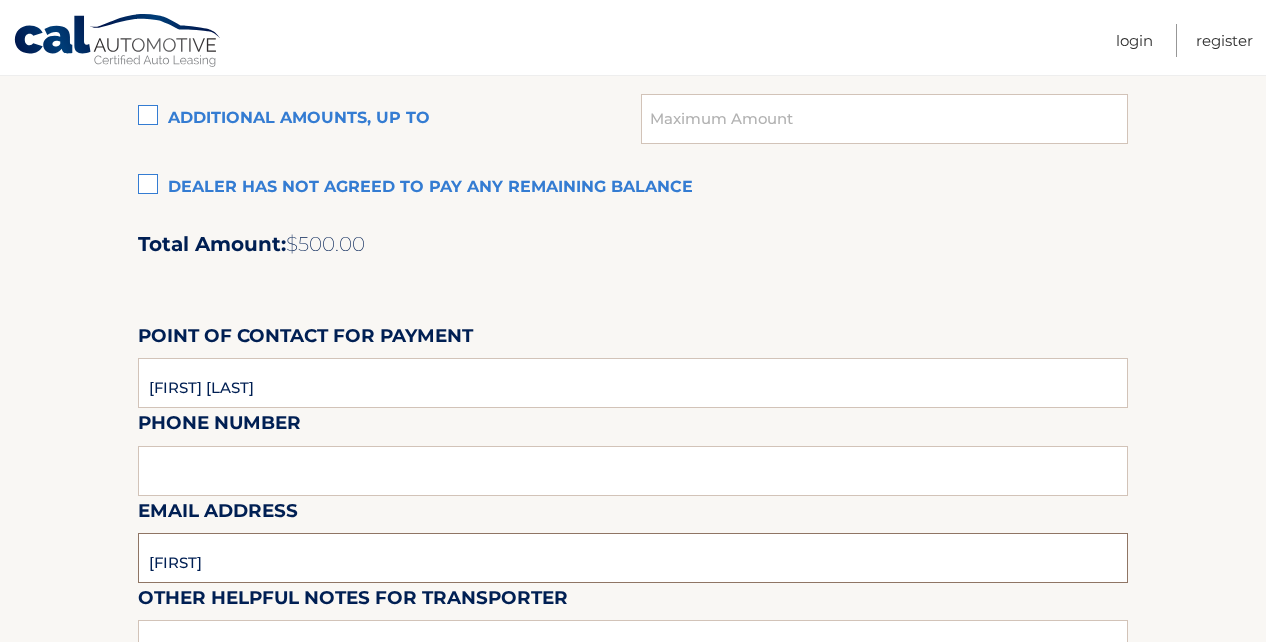 type on "FABIO.MOREIRA@MIAMILAKESAUTOMALL.COM" 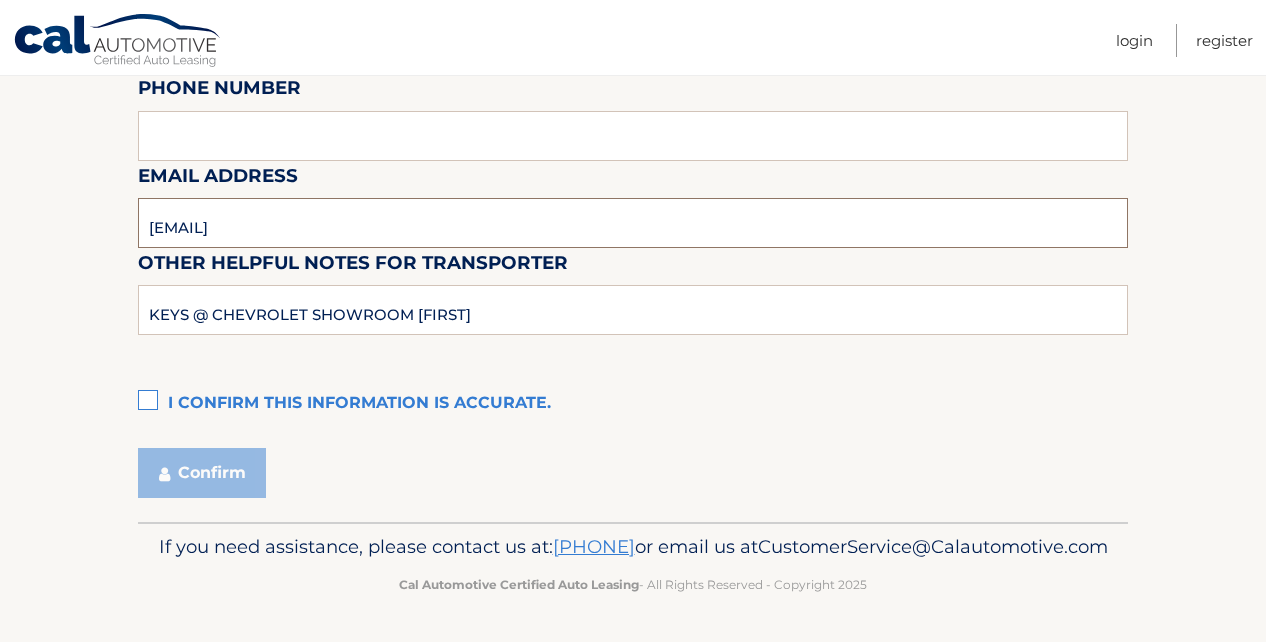 scroll, scrollTop: 1946, scrollLeft: 0, axis: vertical 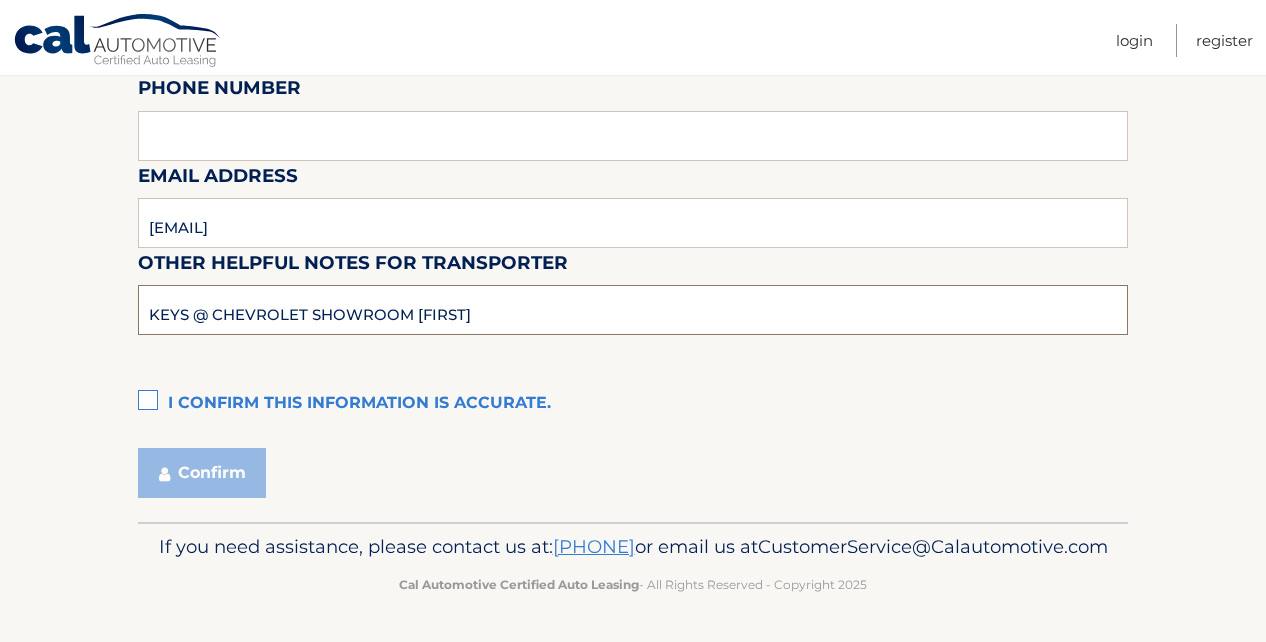 type on "KEYS @ CHEVROLET SHOWROOM            FABIO" 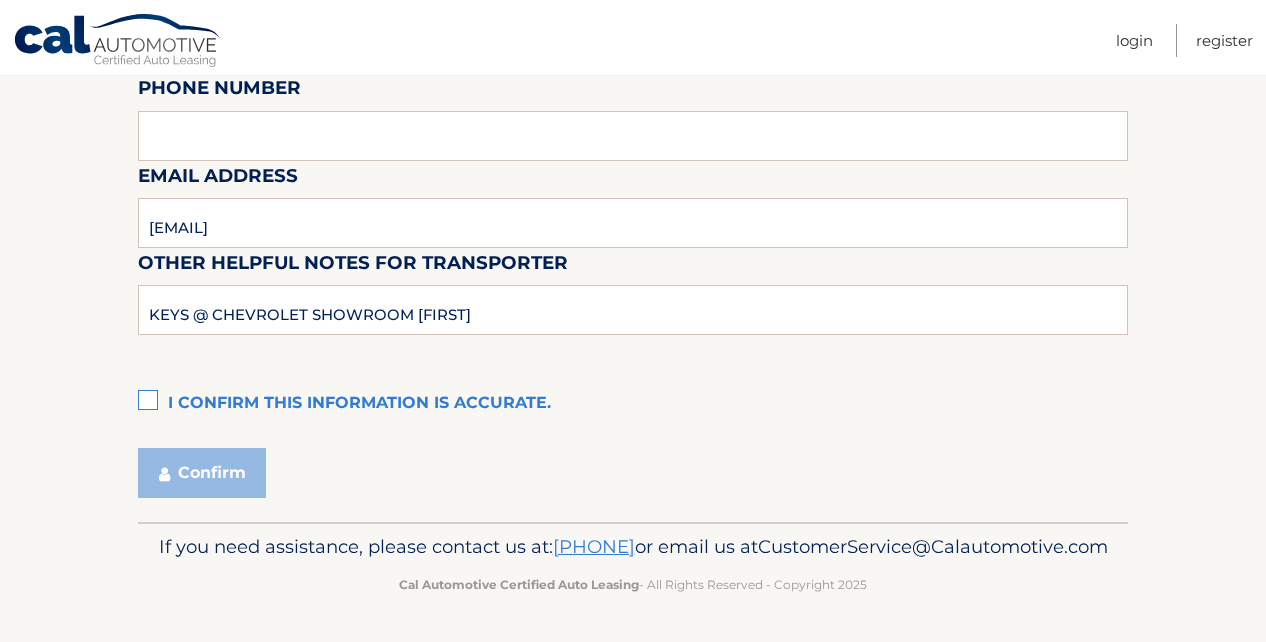 click on "I confirm this information is accurate." at bounding box center (633, 404) 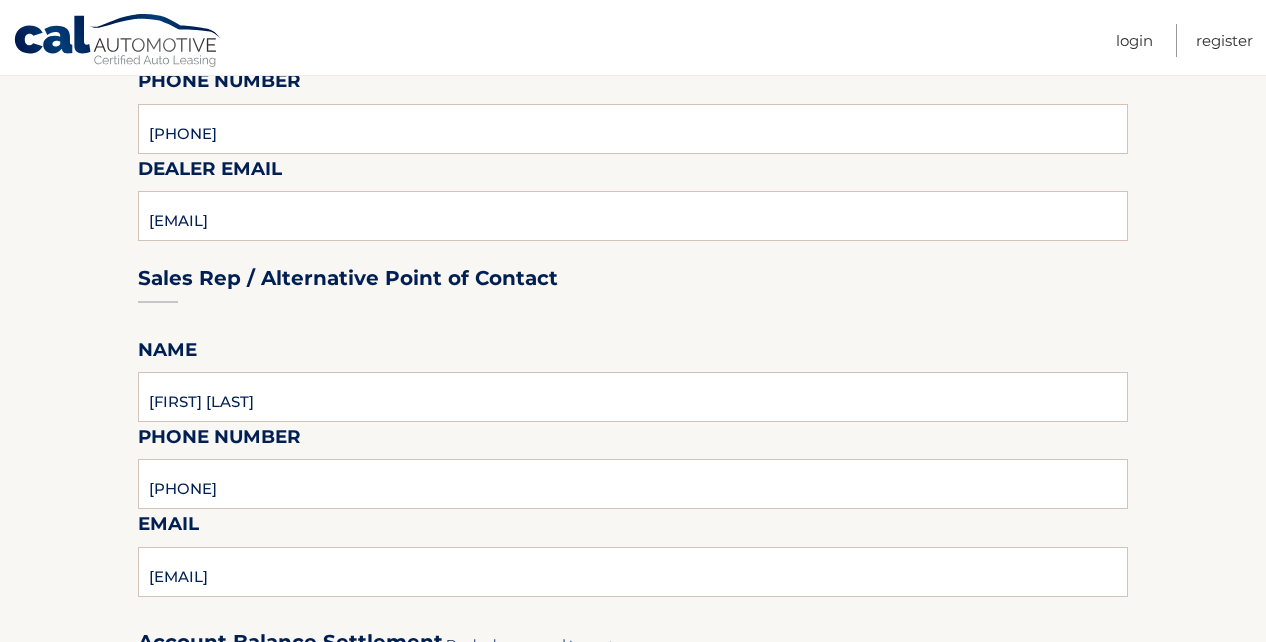 scroll, scrollTop: 479, scrollLeft: 0, axis: vertical 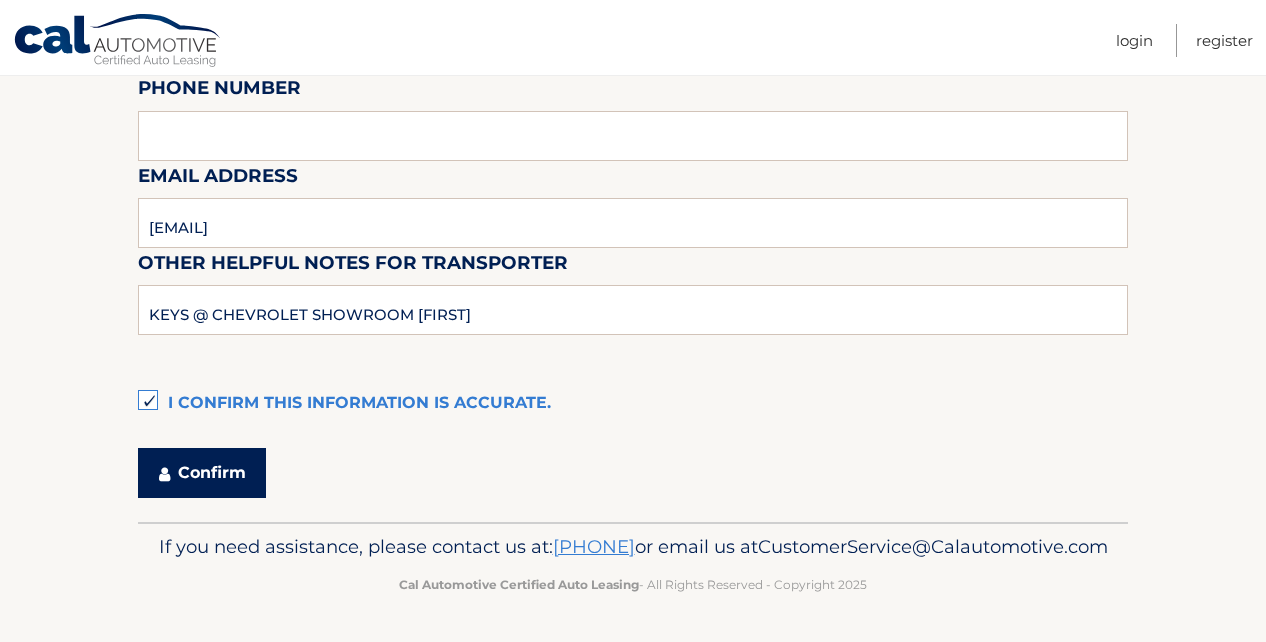 click on "Confirm" at bounding box center [202, 473] 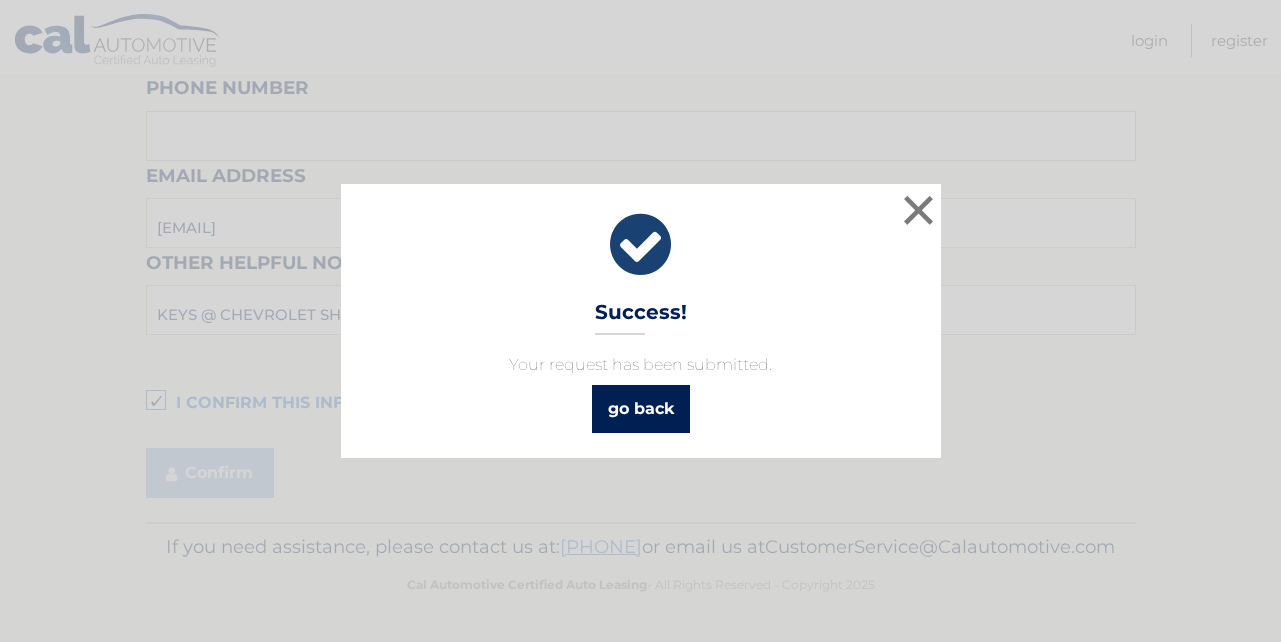 click on "go back" at bounding box center [641, 409] 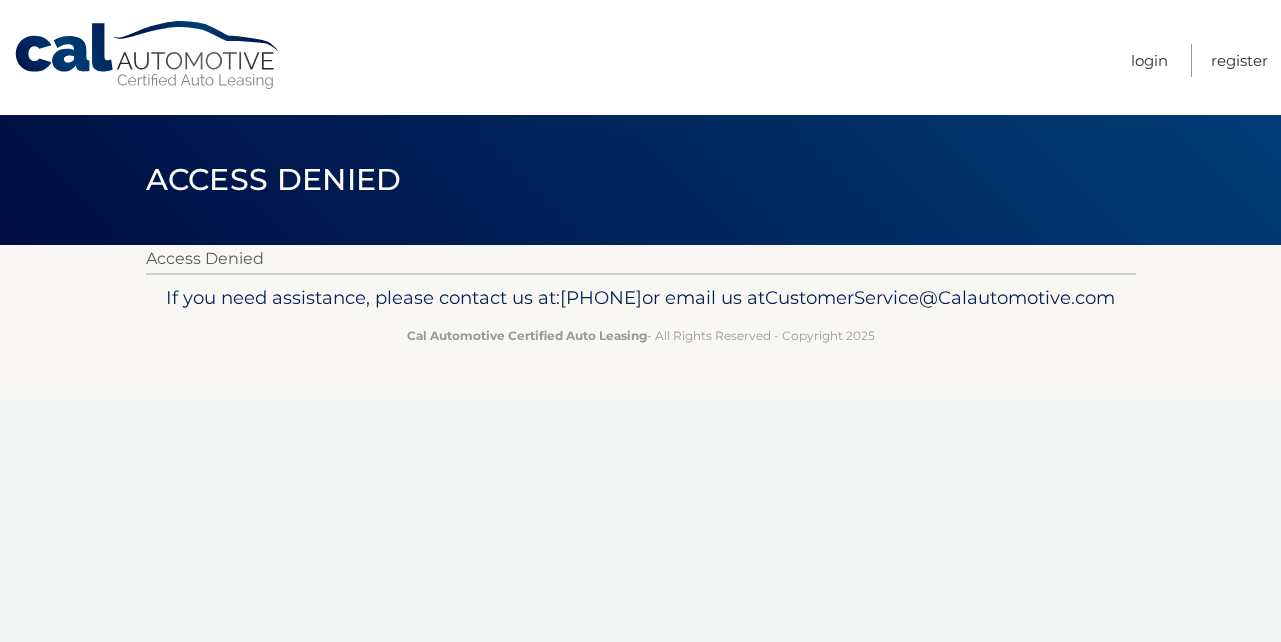 scroll, scrollTop: 0, scrollLeft: 0, axis: both 